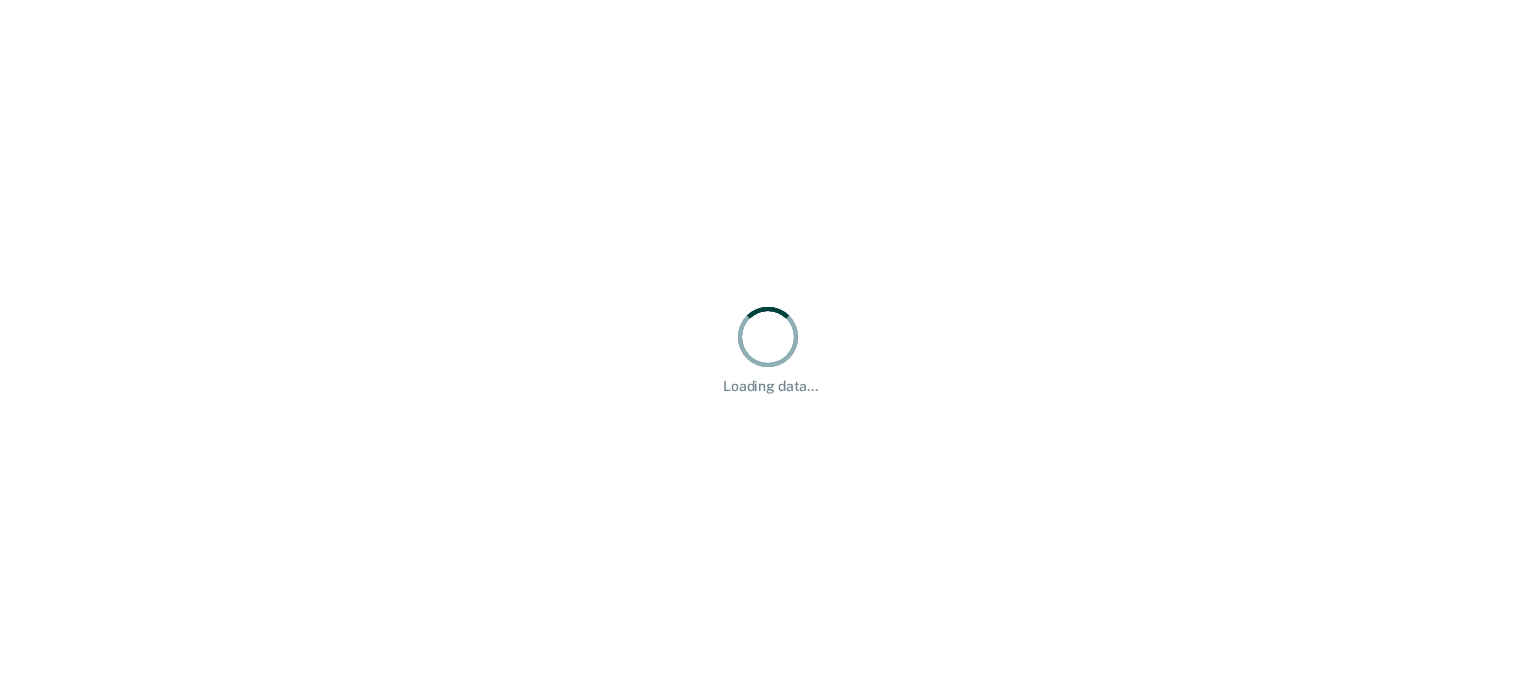 scroll, scrollTop: 0, scrollLeft: 0, axis: both 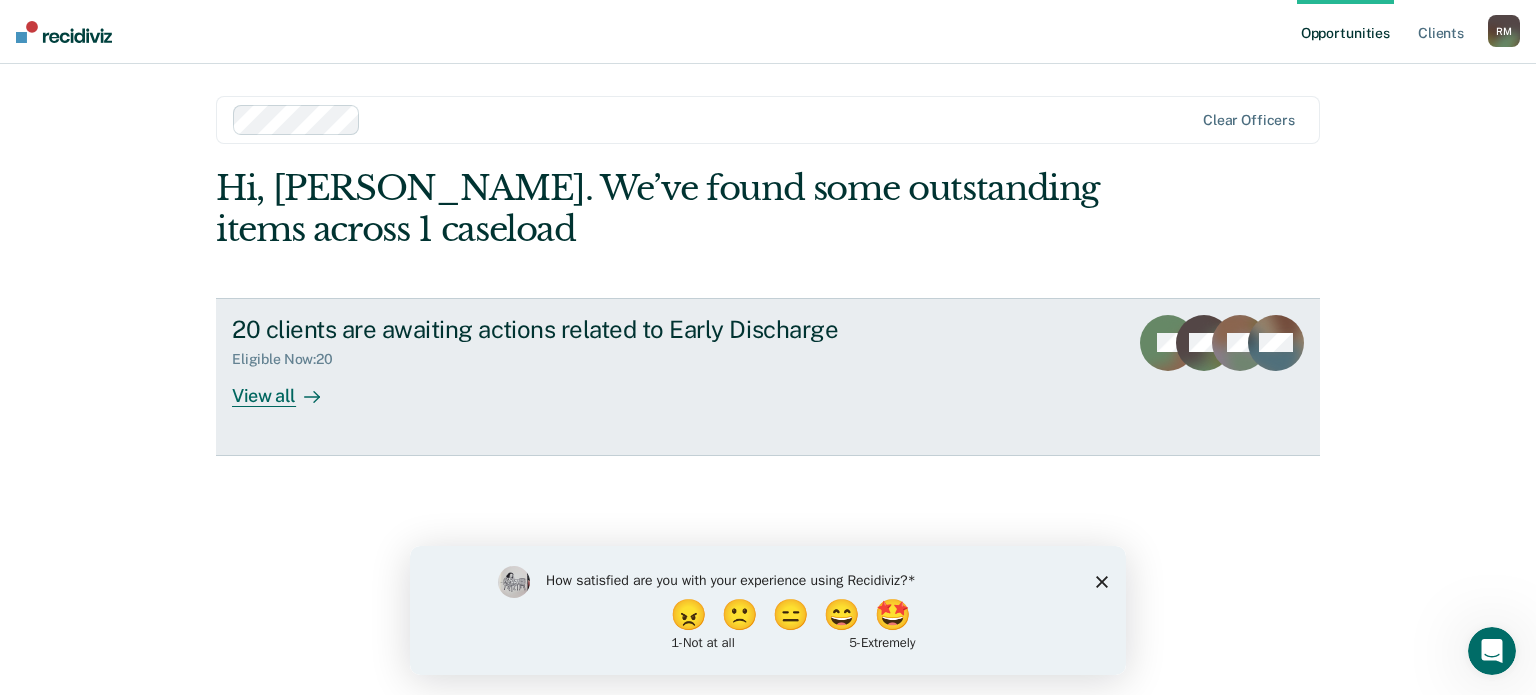 click on "View all" at bounding box center (288, 387) 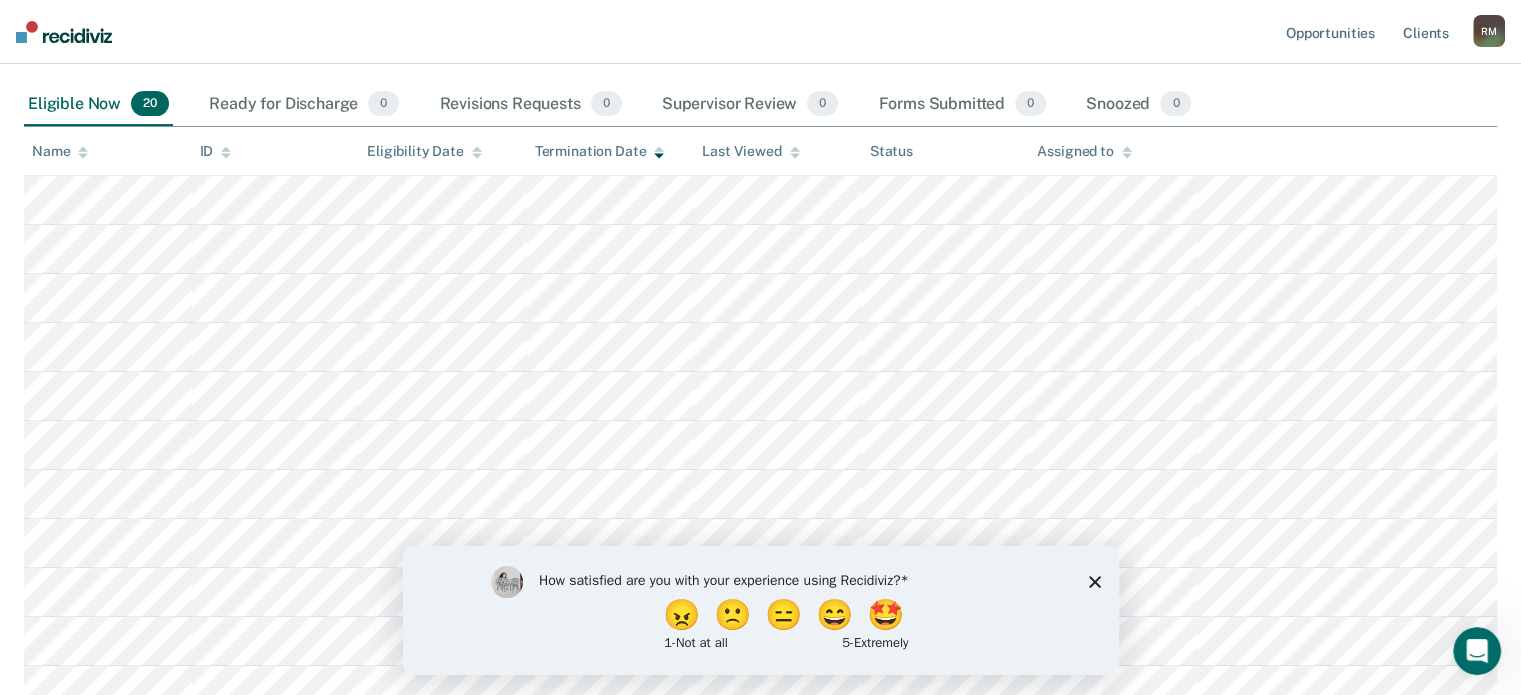 scroll, scrollTop: 300, scrollLeft: 0, axis: vertical 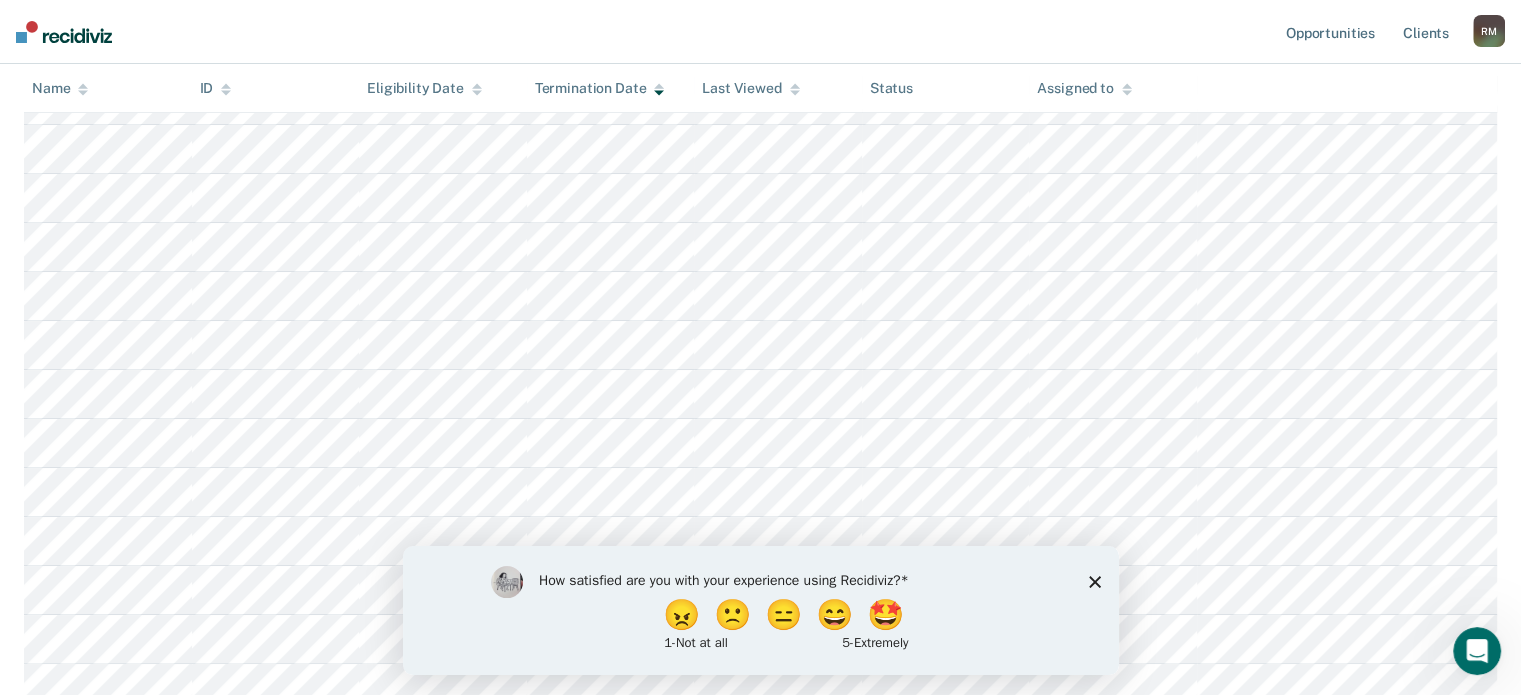 click on "How satisfied are you with your experience using Recidiviz? 😠 🙁 😑 😄 🤩 1  -  Not at all 5  -  Extremely" at bounding box center (760, 609) 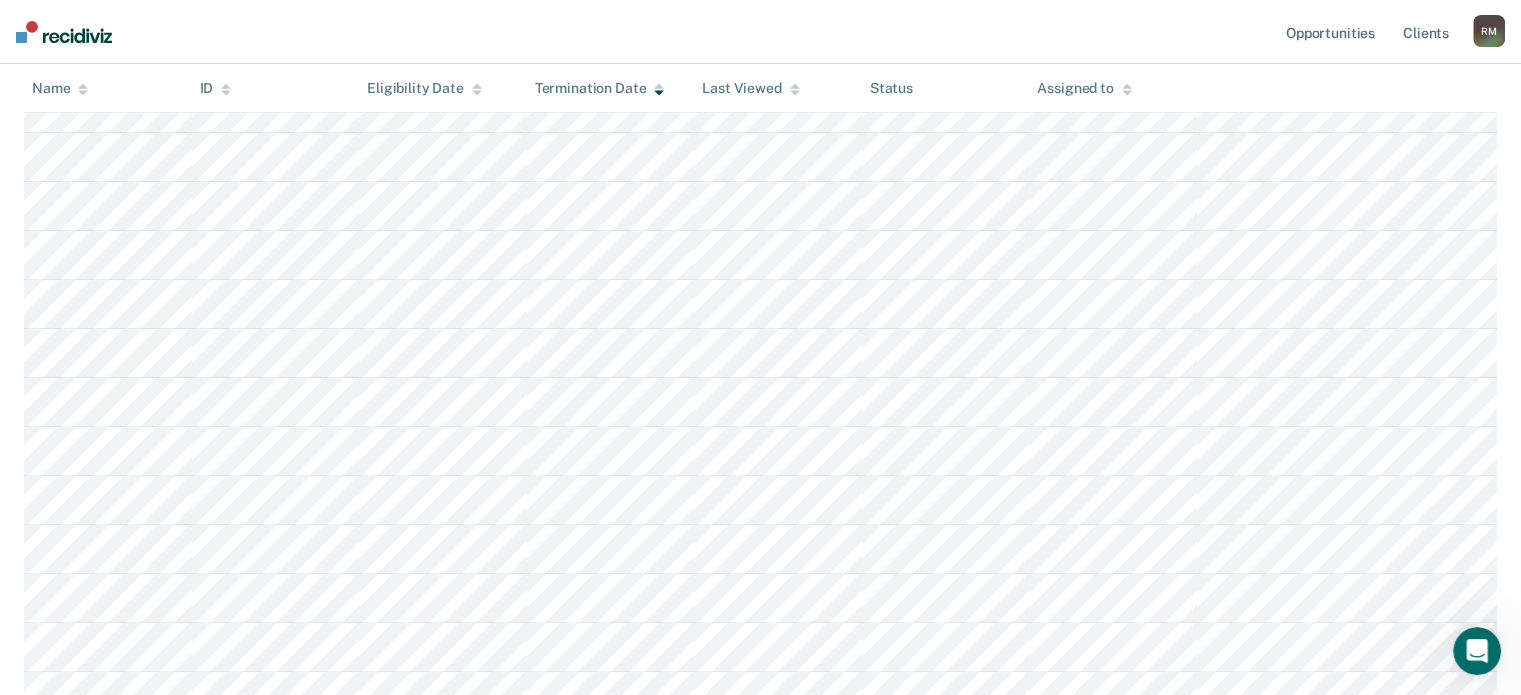 scroll, scrollTop: 503, scrollLeft: 0, axis: vertical 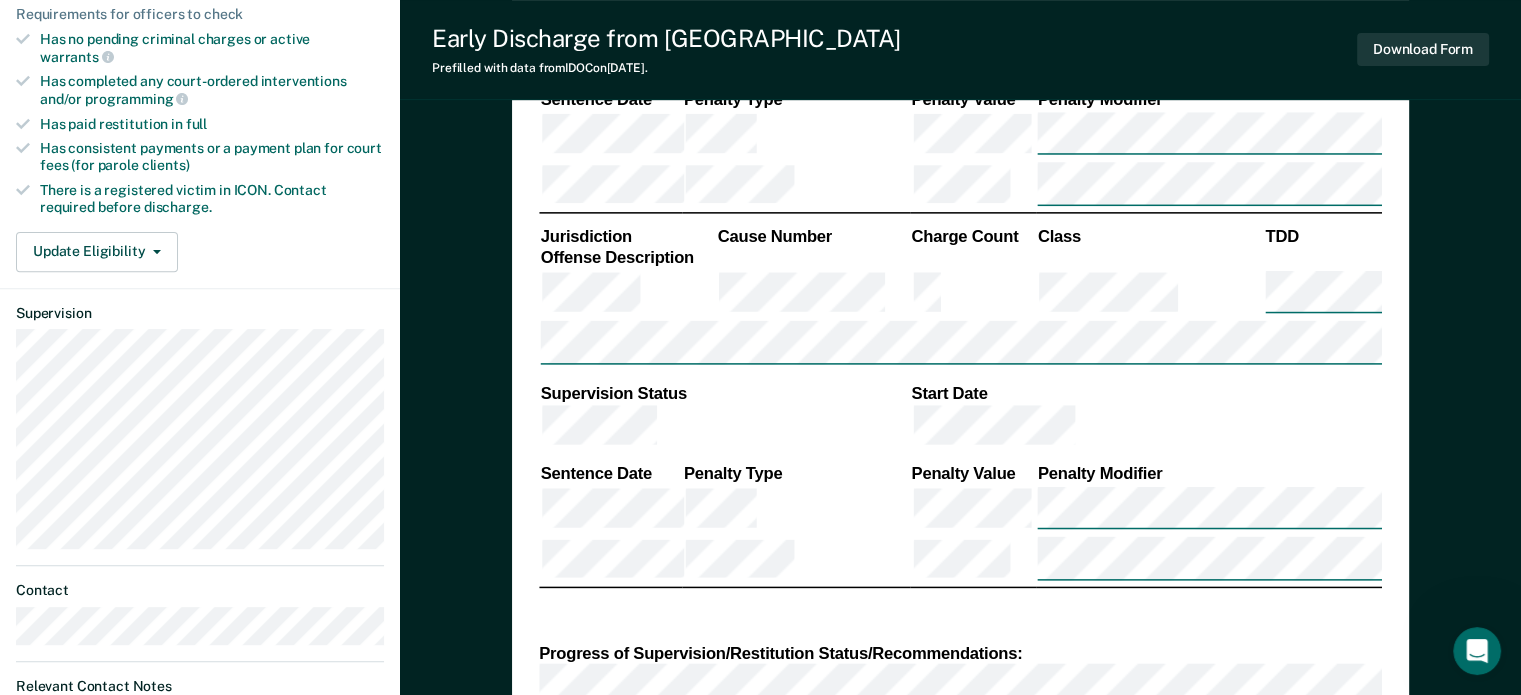 click on "Progress of Supervision/Restitution Status/Recommendations:" at bounding box center (960, 654) 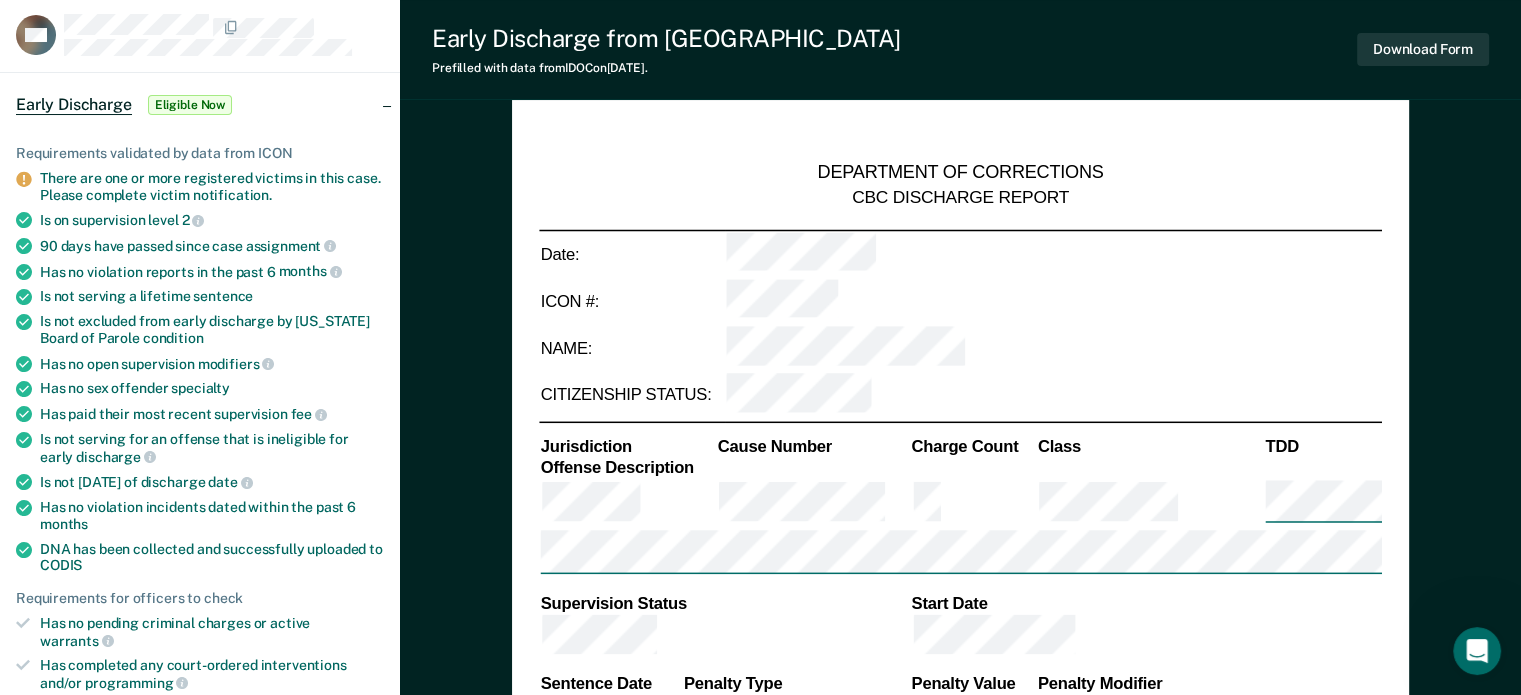 scroll, scrollTop: 0, scrollLeft: 0, axis: both 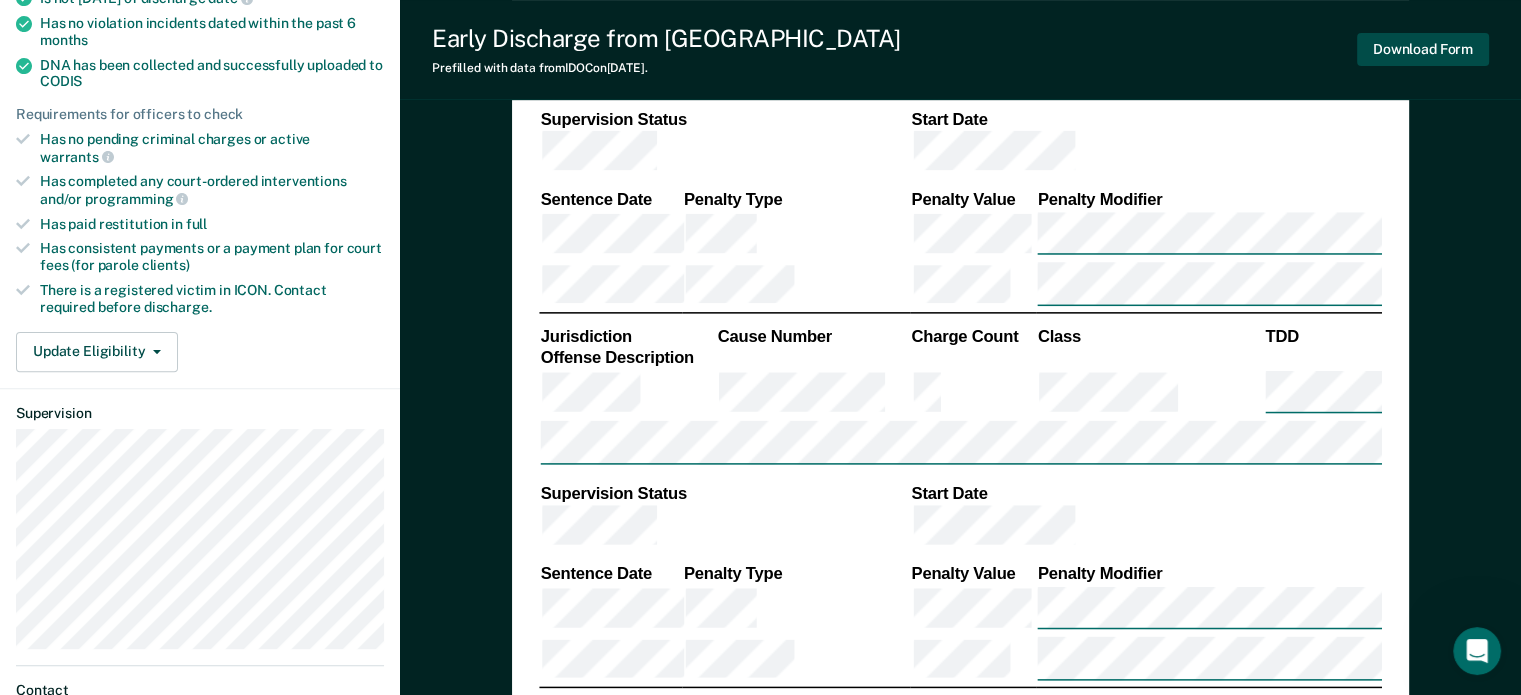 click on "Download Form" at bounding box center [1423, 49] 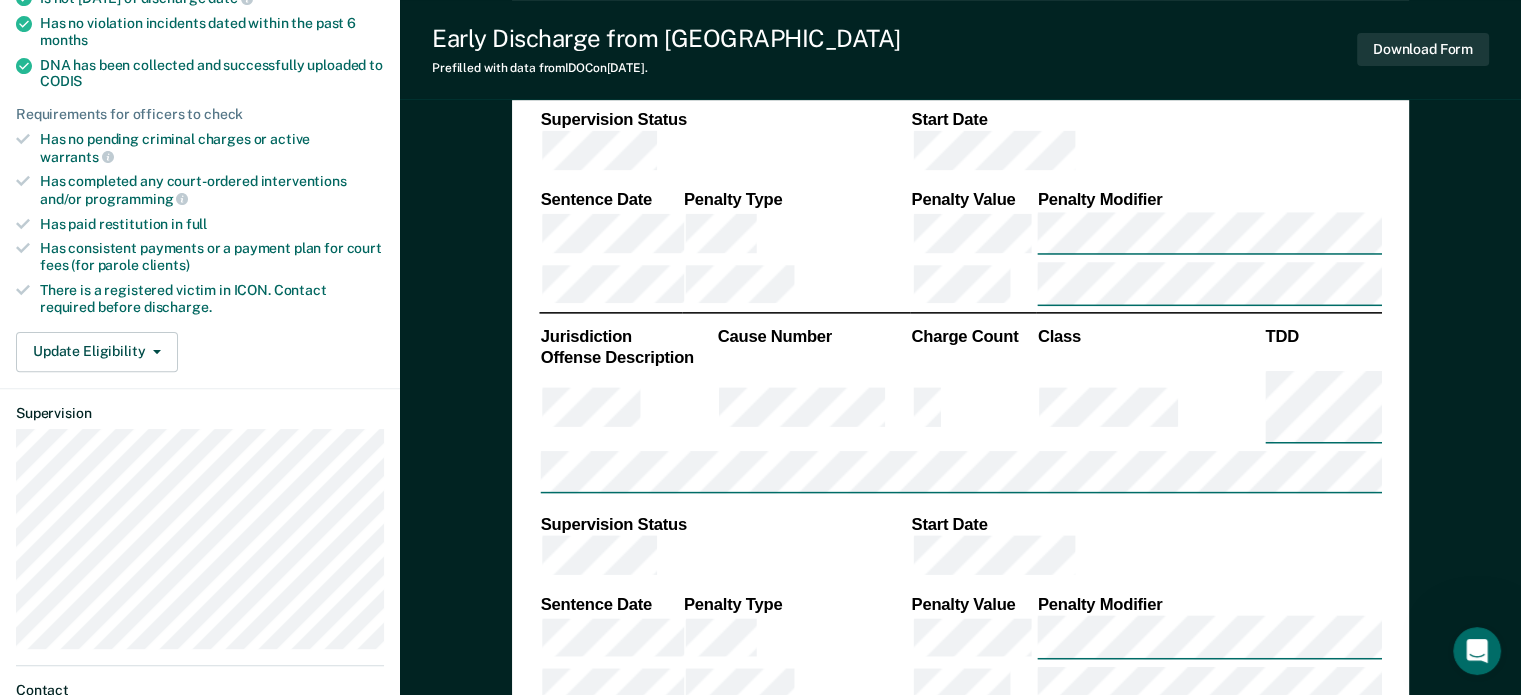click on "DEPARTMENT OF CORRECTIONS CBC DISCHARGE REPORT Date: ICON #: NAME: CITIZENSHIP STATUS: Jurisdiction Cause Number Charge Count Class TDD Offense Description Supervision Status Start Date Sentence Date Penalty Type Penalty Value Penalty Modifier Jurisdiction Cause Number Charge Count Class TDD Offense Description Supervision Status Start Date Sentence Date Penalty Type Penalty Value Penalty Modifier Progress of Supervision/Restitution Status/Recommendations: Respectfully submitted, Click to Sign Region/Work Unit:   Distribution: Judge, County Attorney, File // Parolee, File  -    Page 1 of 1" at bounding box center (960, 395) 